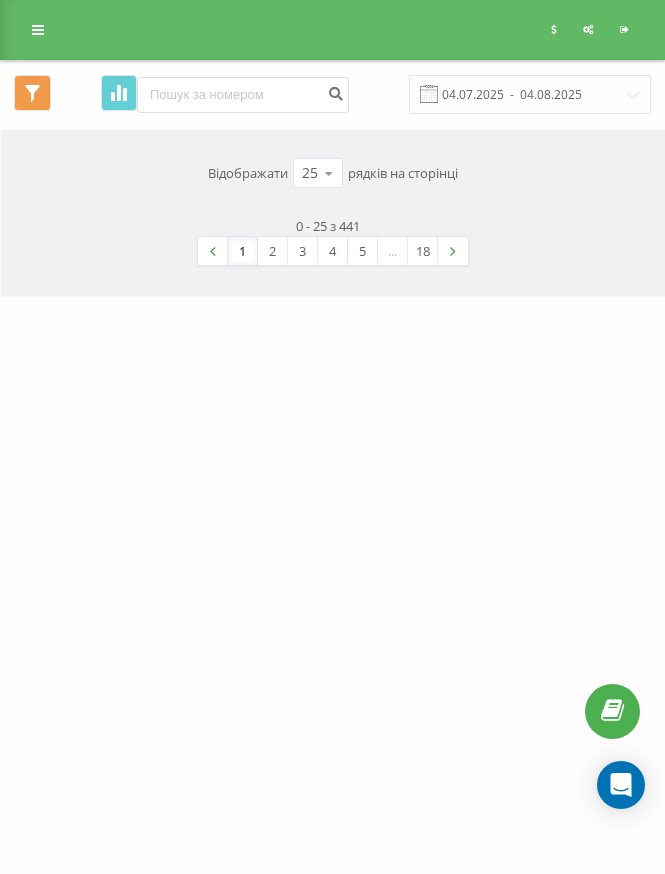 scroll, scrollTop: 0, scrollLeft: 0, axis: both 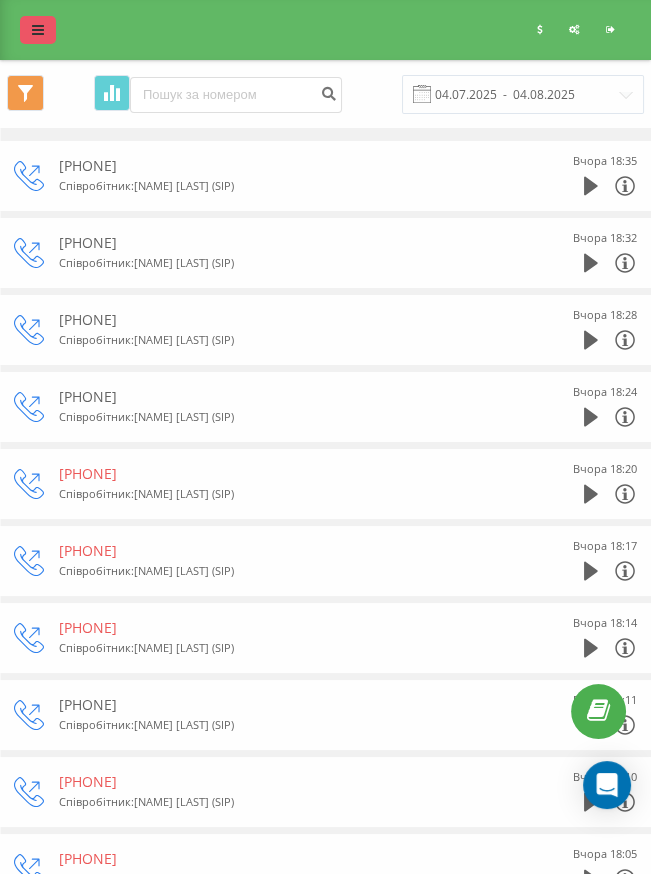 click at bounding box center (38, 30) 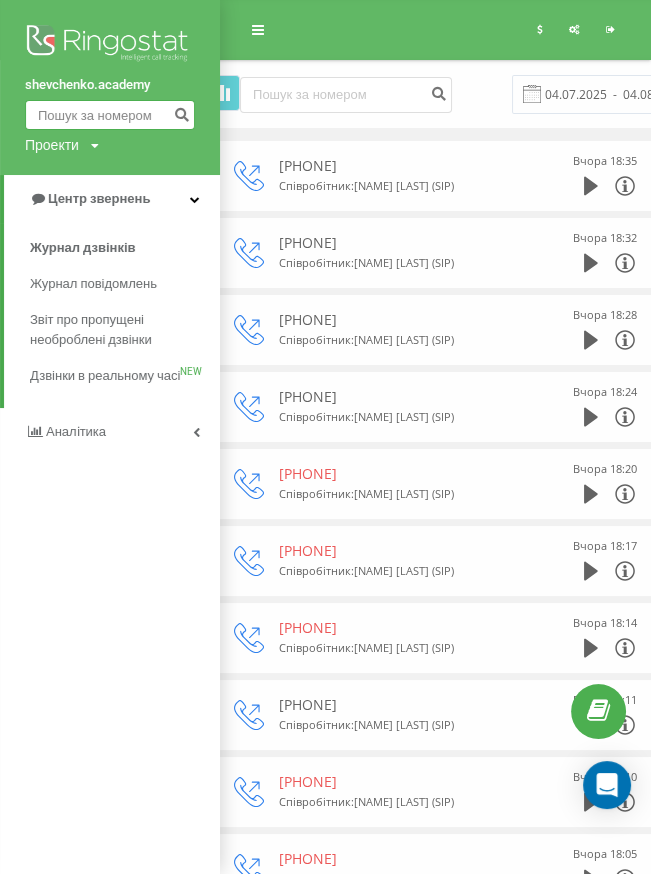 click at bounding box center (110, 115) 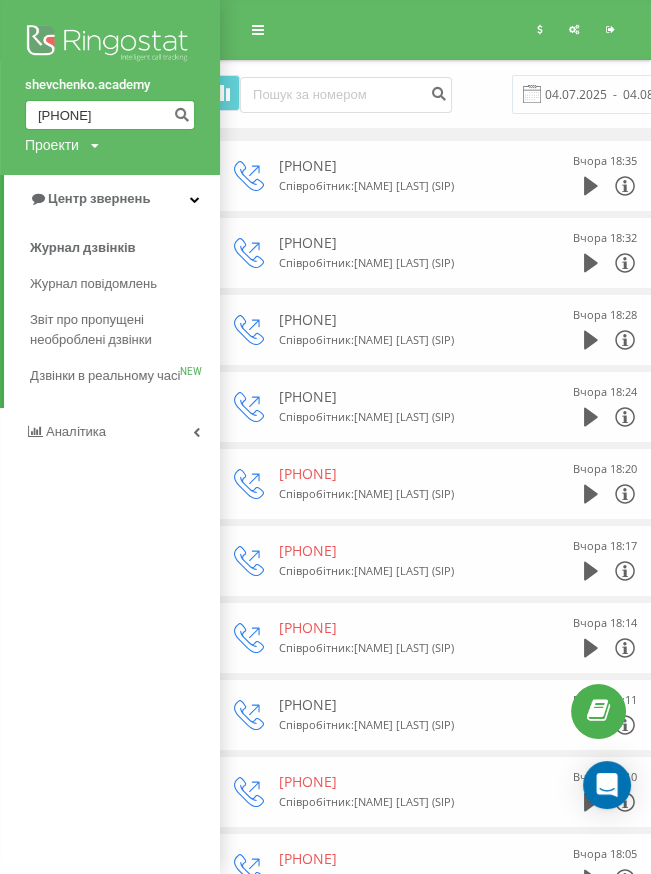 type on "[PHONE]" 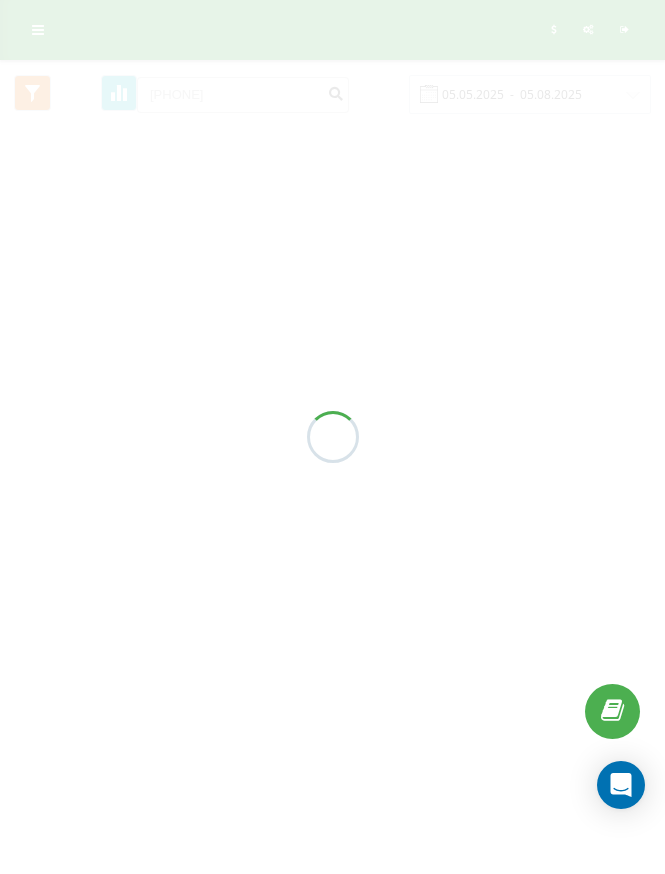 scroll, scrollTop: 0, scrollLeft: 0, axis: both 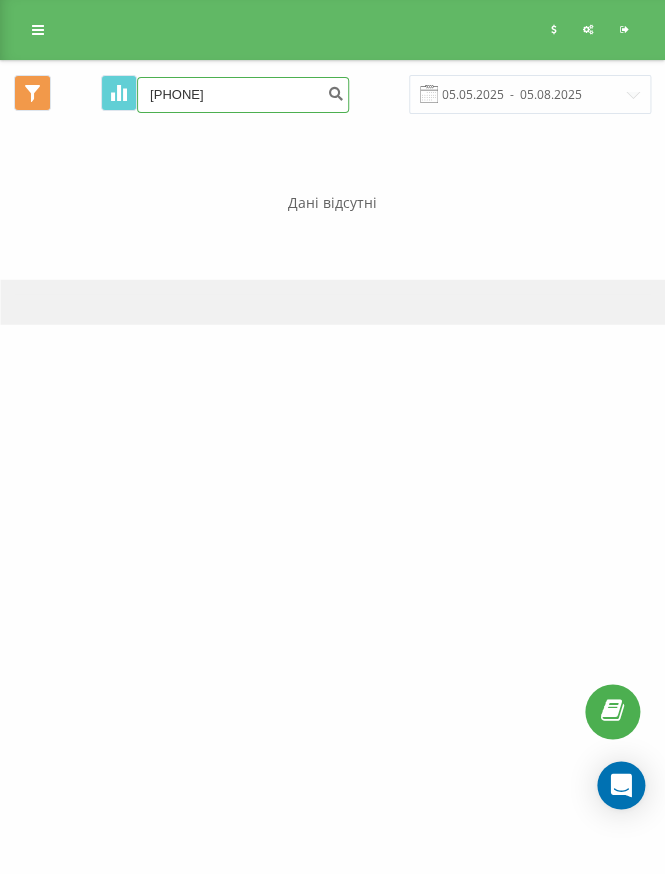 click on "[PHONE]" at bounding box center (243, 95) 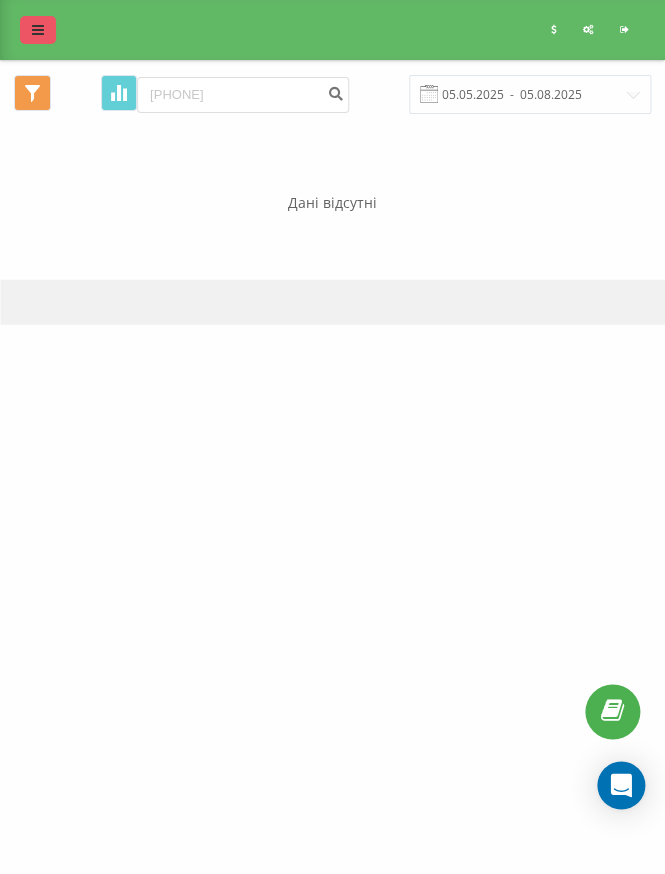 click at bounding box center (38, 30) 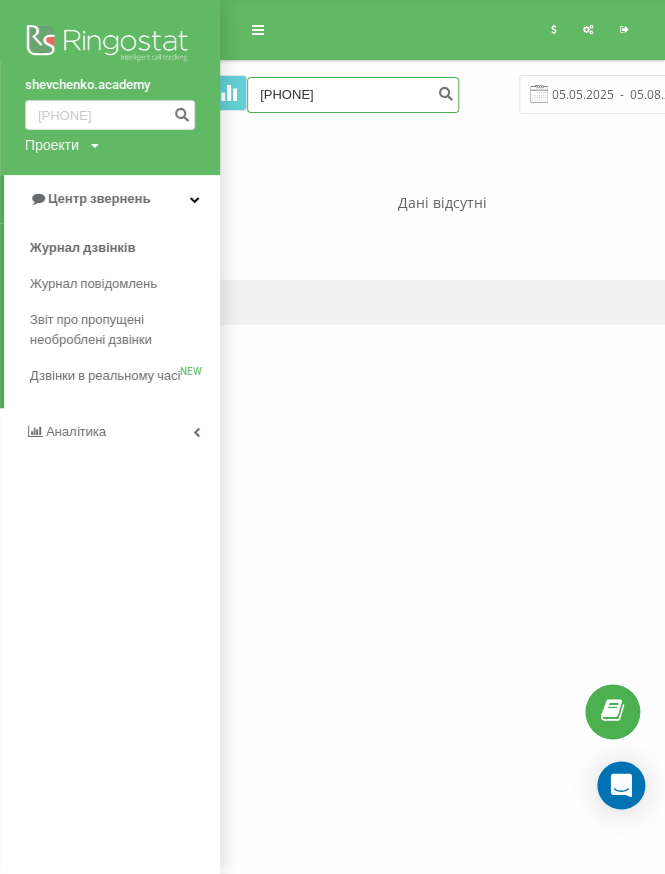 click on "[PHONE]" at bounding box center [353, 95] 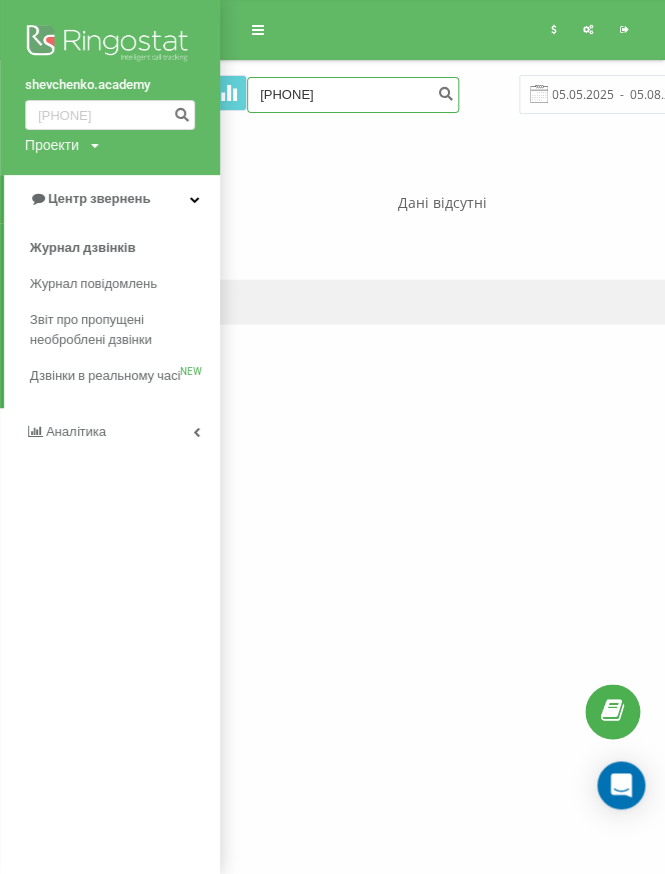 type on "0633196896" 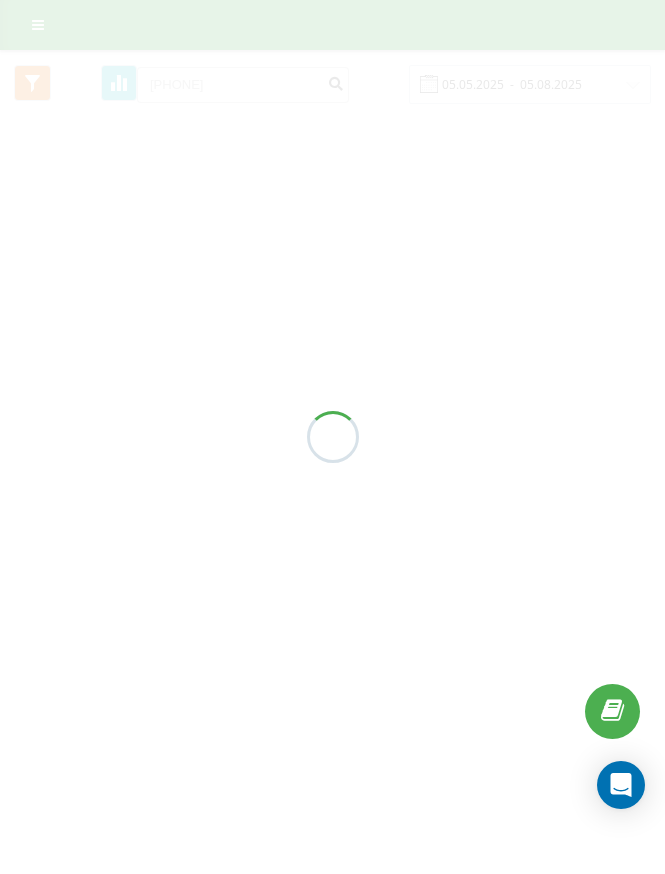 scroll, scrollTop: 0, scrollLeft: 0, axis: both 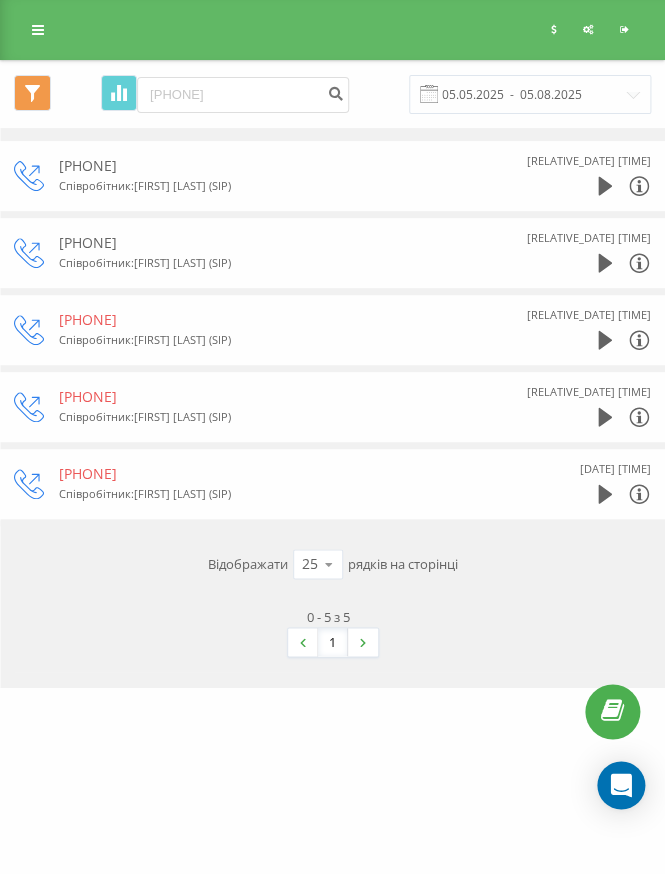 click on "[RELATIVE_DATE] [TIME]" at bounding box center (589, 176) 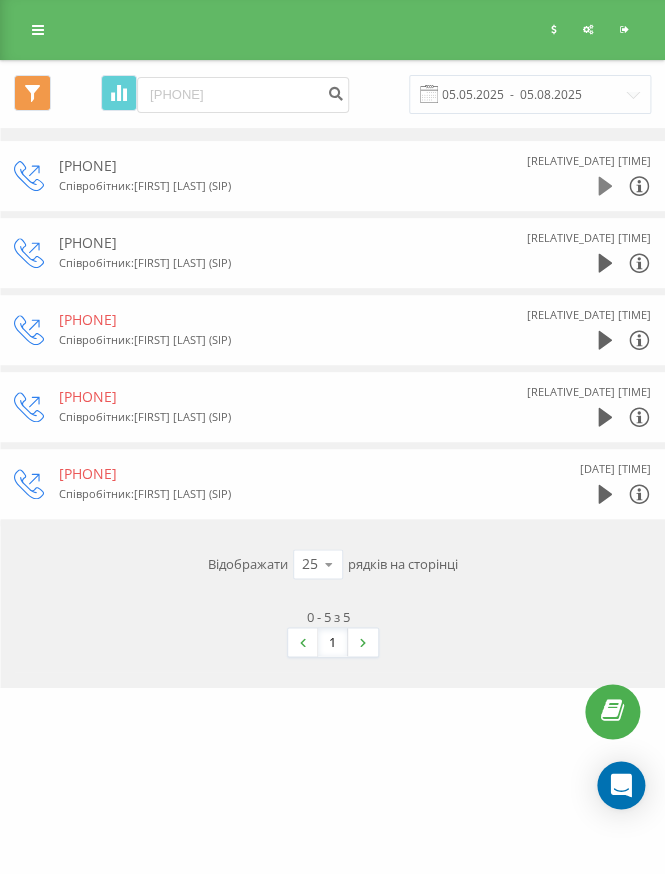 click 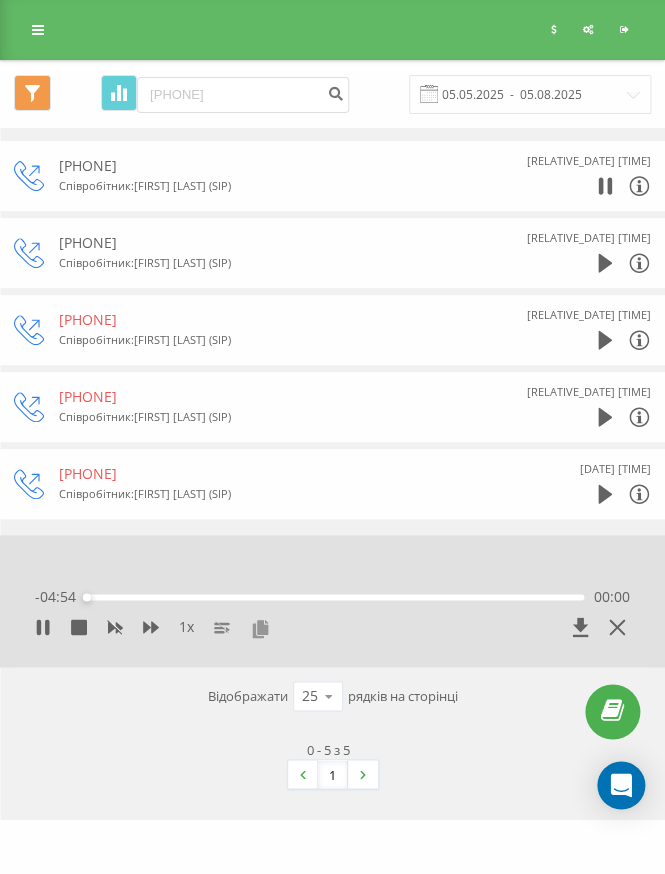 click at bounding box center (260, 628) 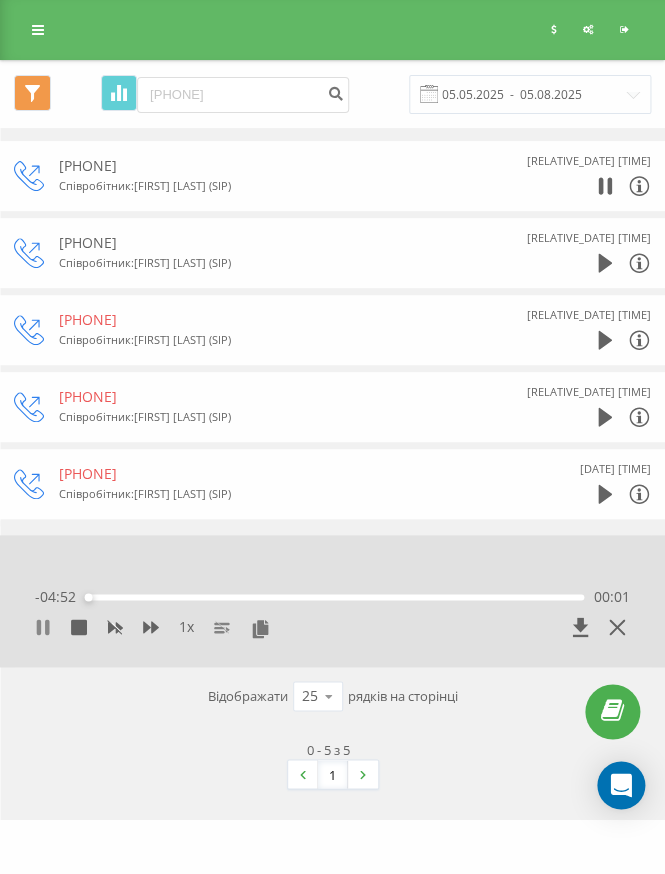 click 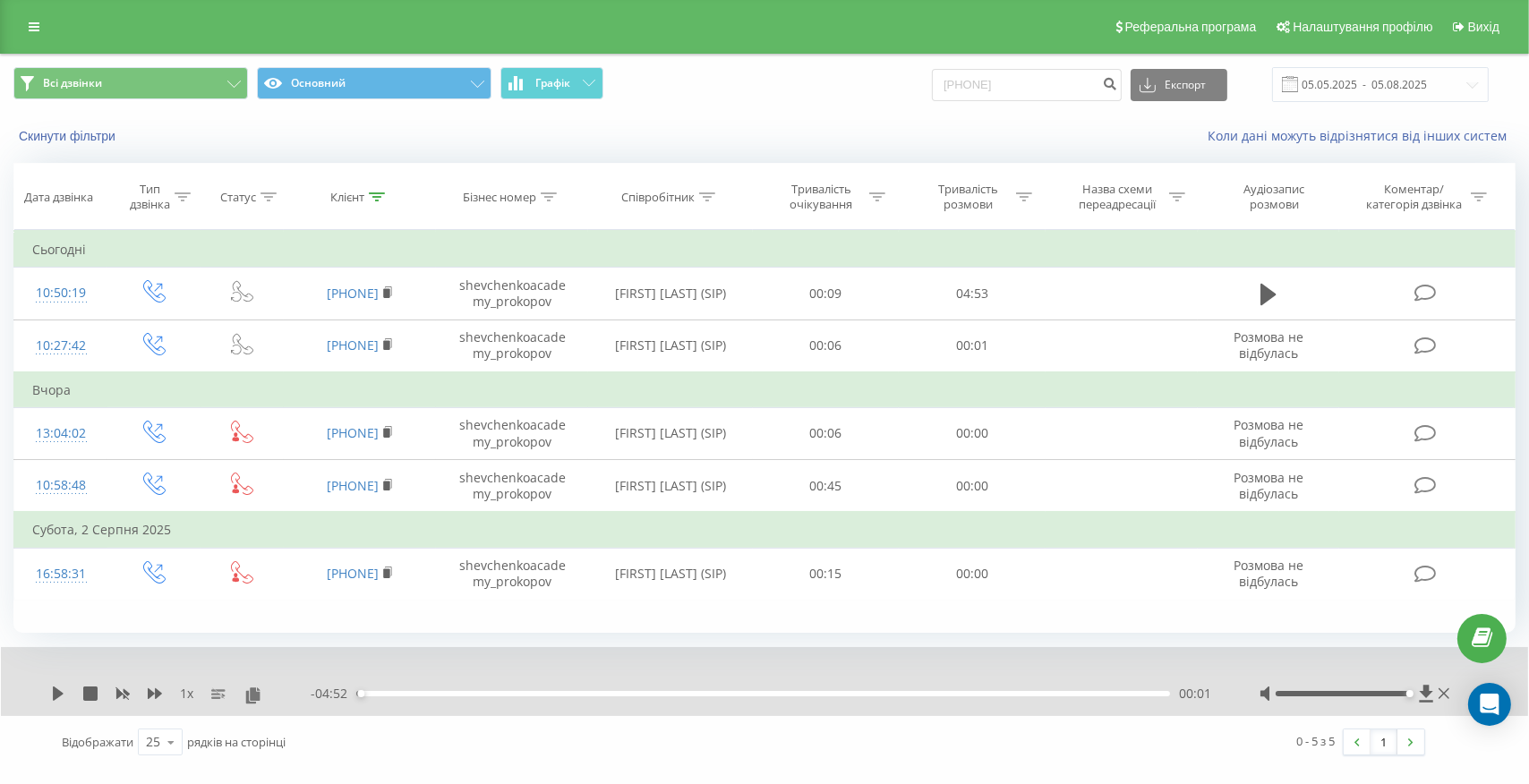 click at bounding box center (34, 27) 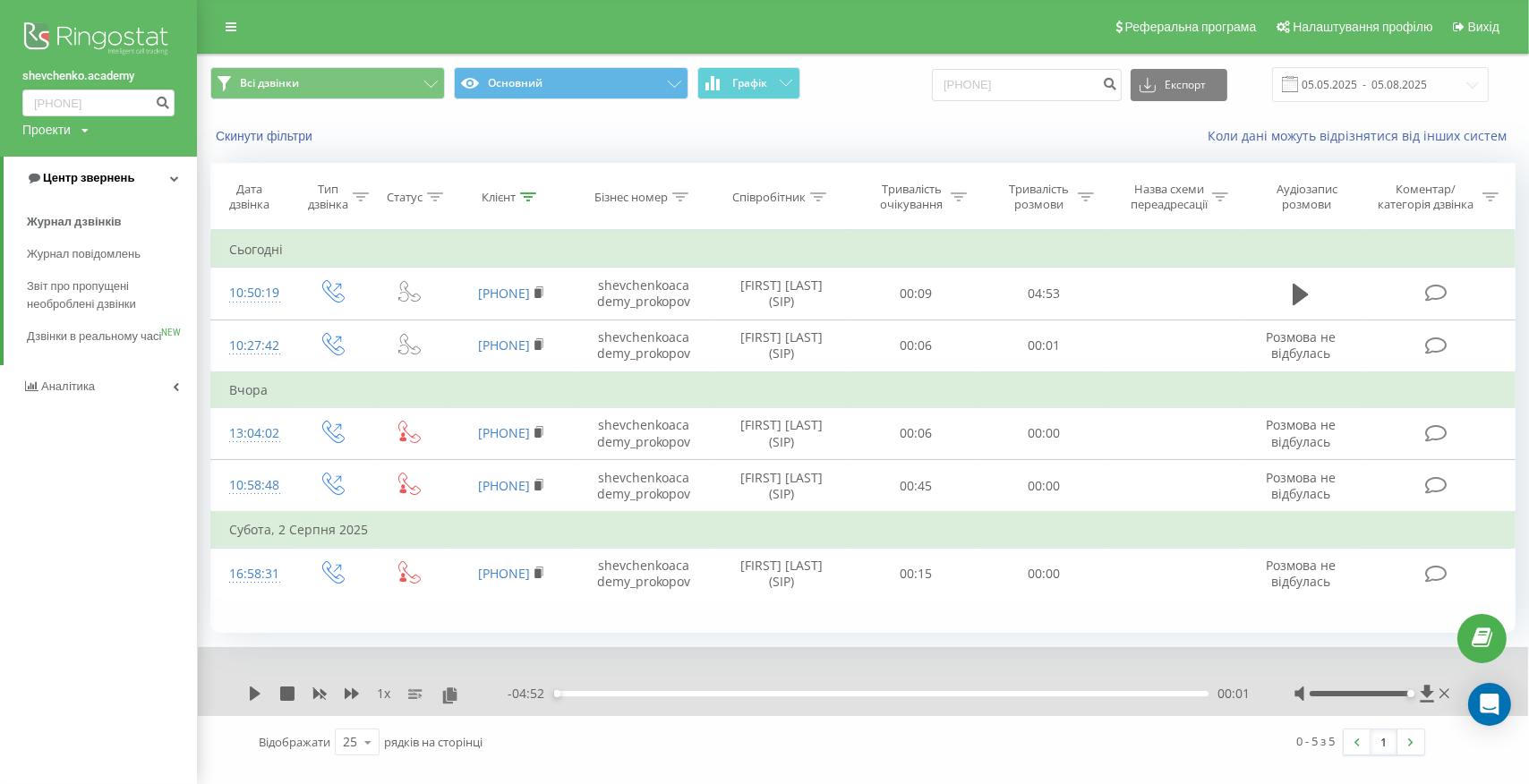 click on "Центр звернень" at bounding box center (100, 178) 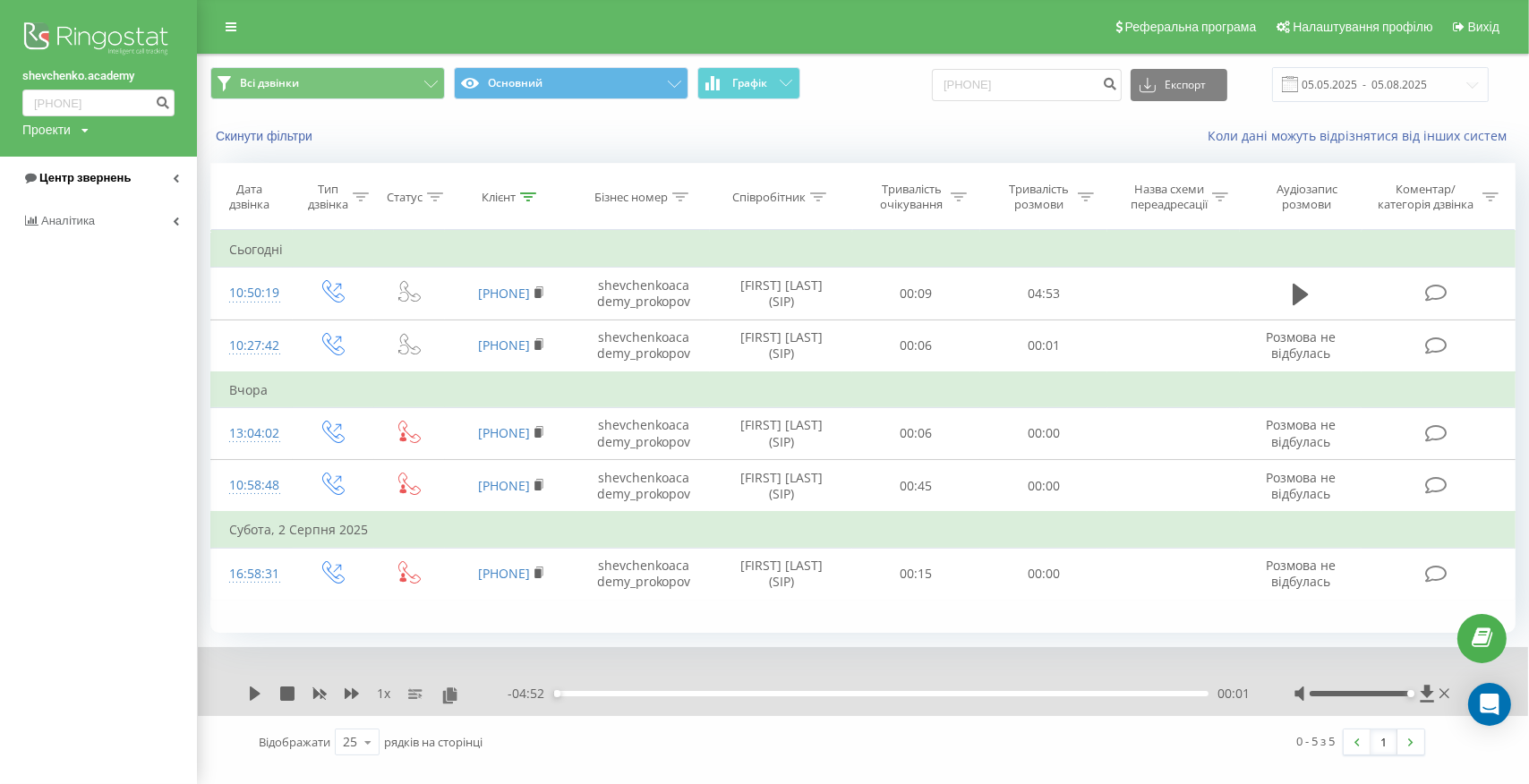 click on "Центр звернень" at bounding box center (98, 178) 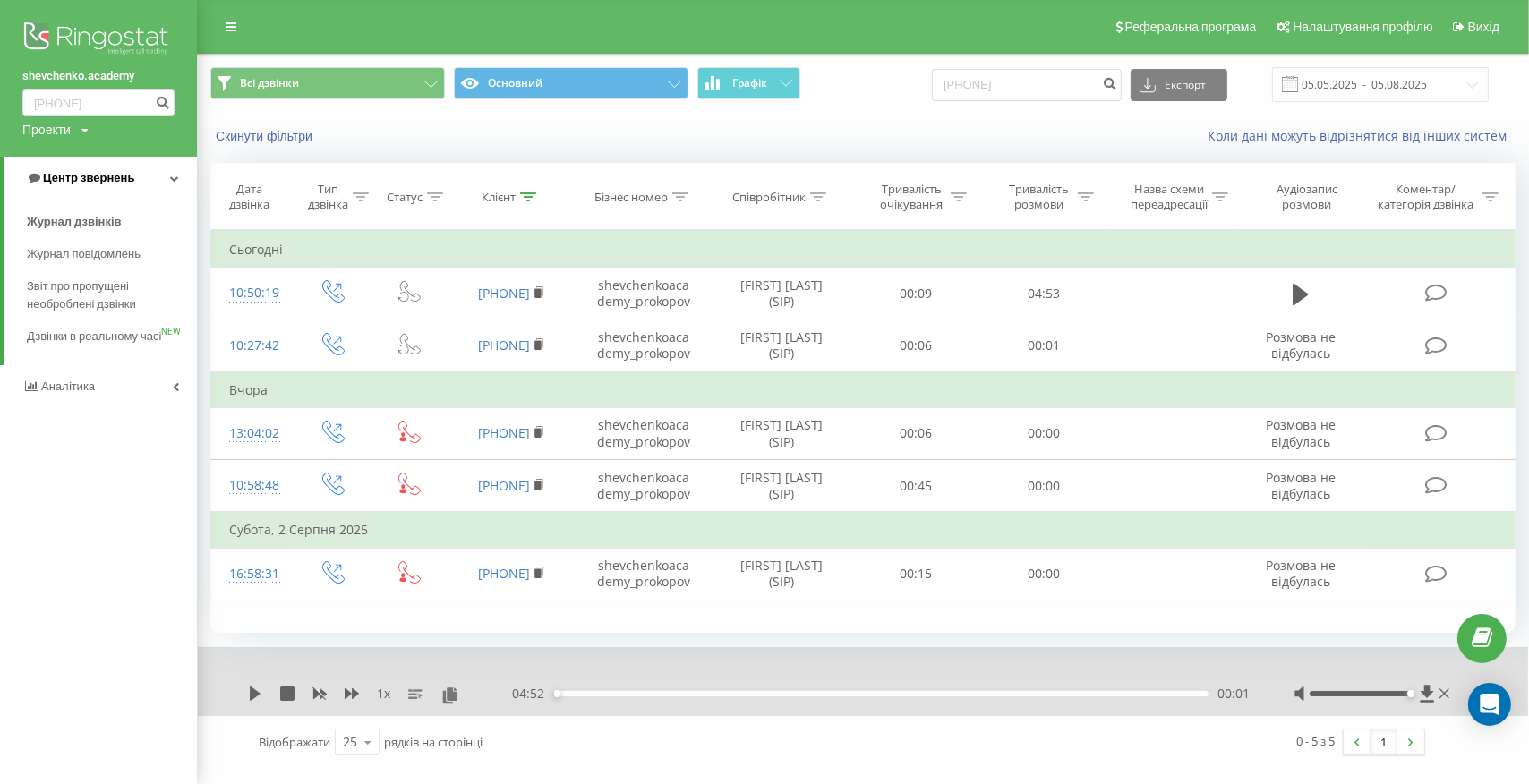 click on "Центр звернень" at bounding box center [100, 178] 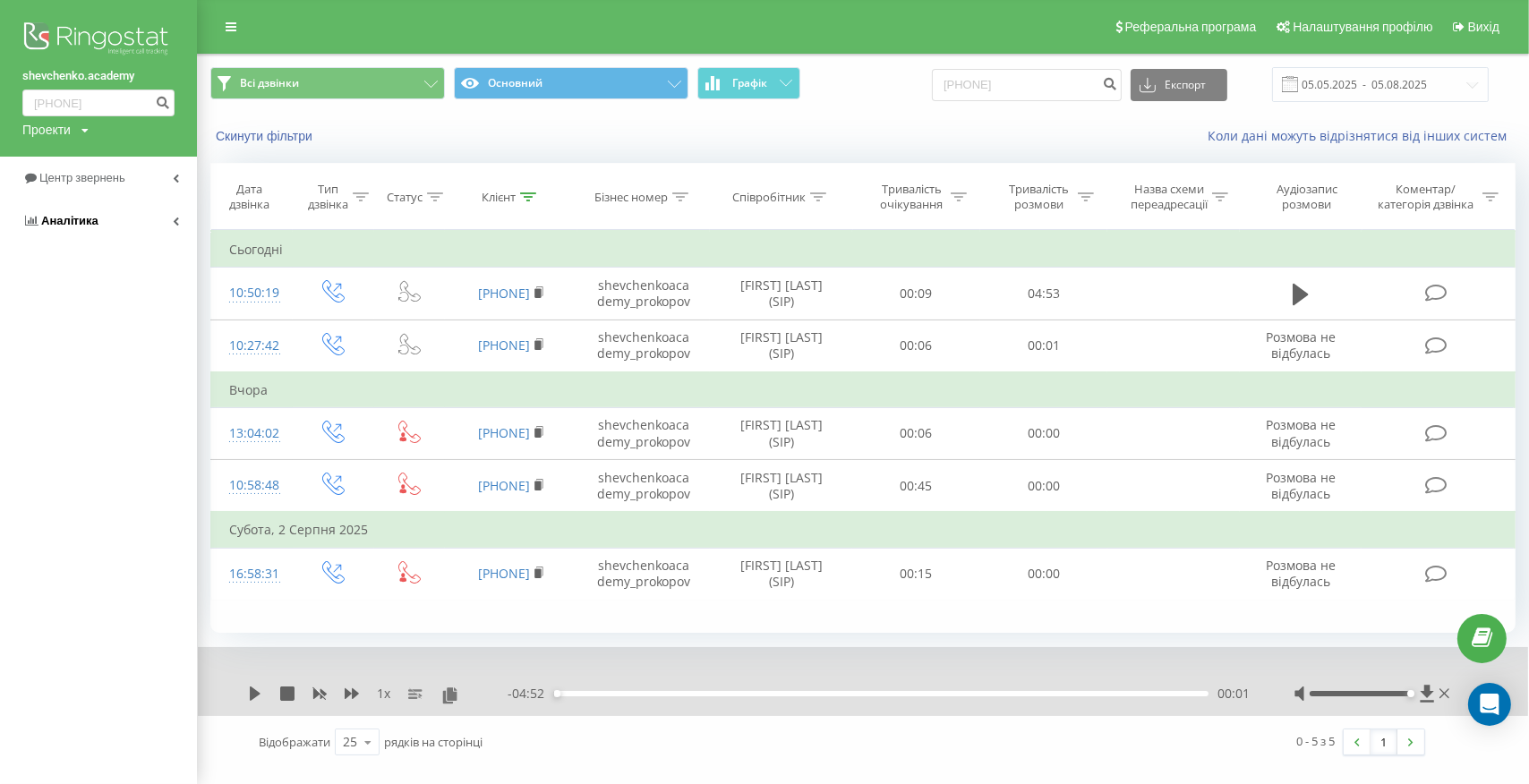 click on "Аналiтика" at bounding box center [98, 221] 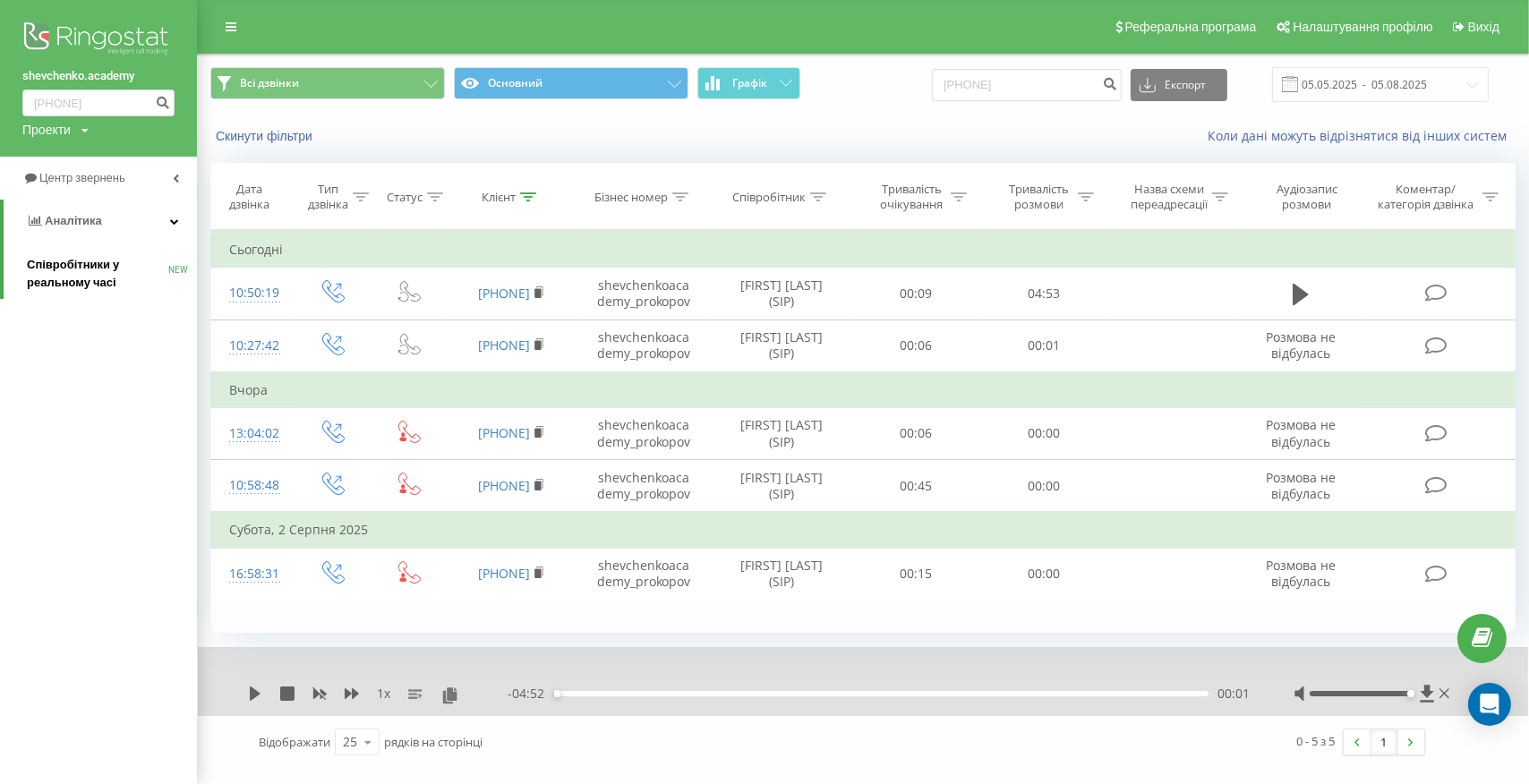 click on "Співробітники у реальному часі" at bounding box center (98, 274) 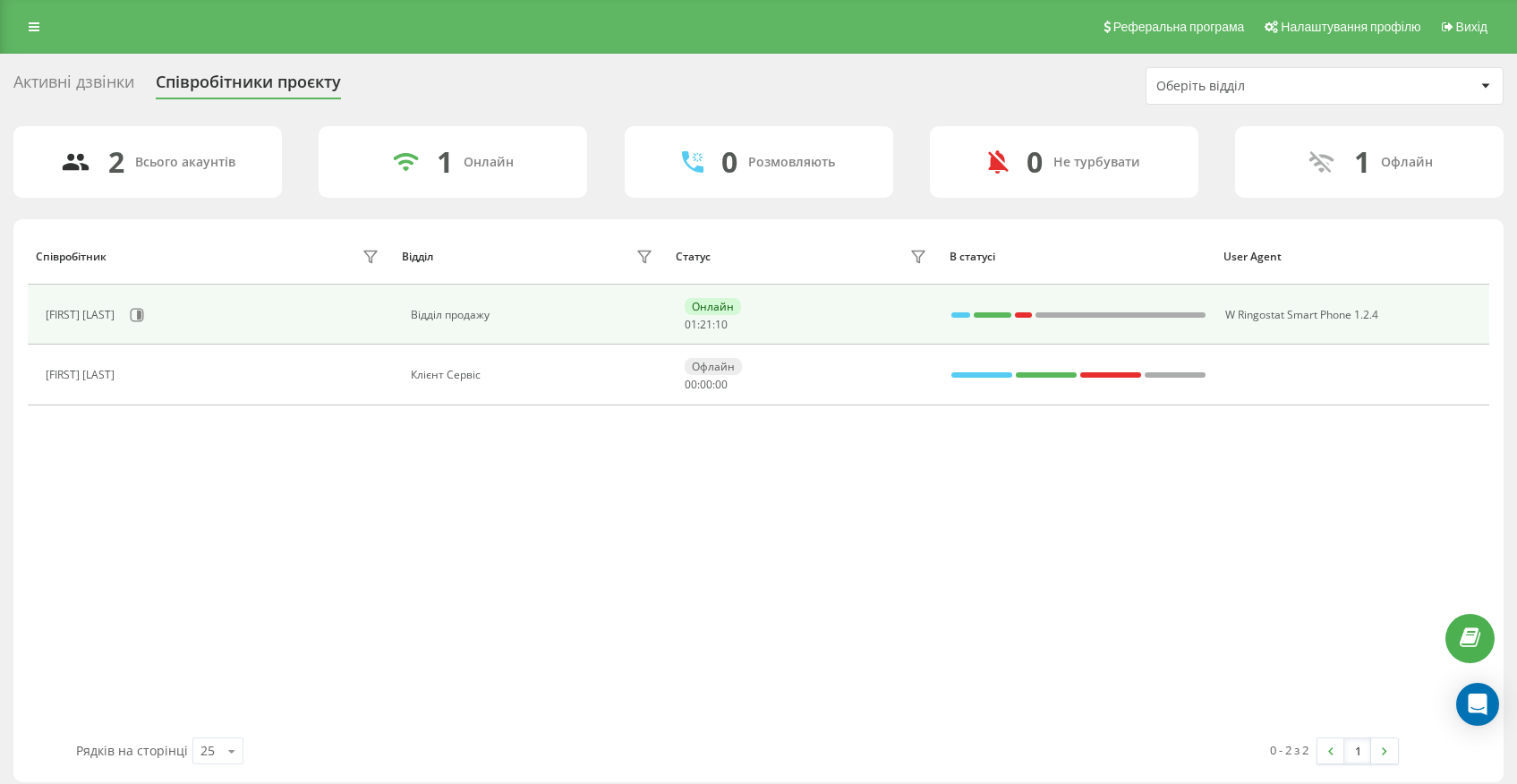 scroll, scrollTop: 0, scrollLeft: 0, axis: both 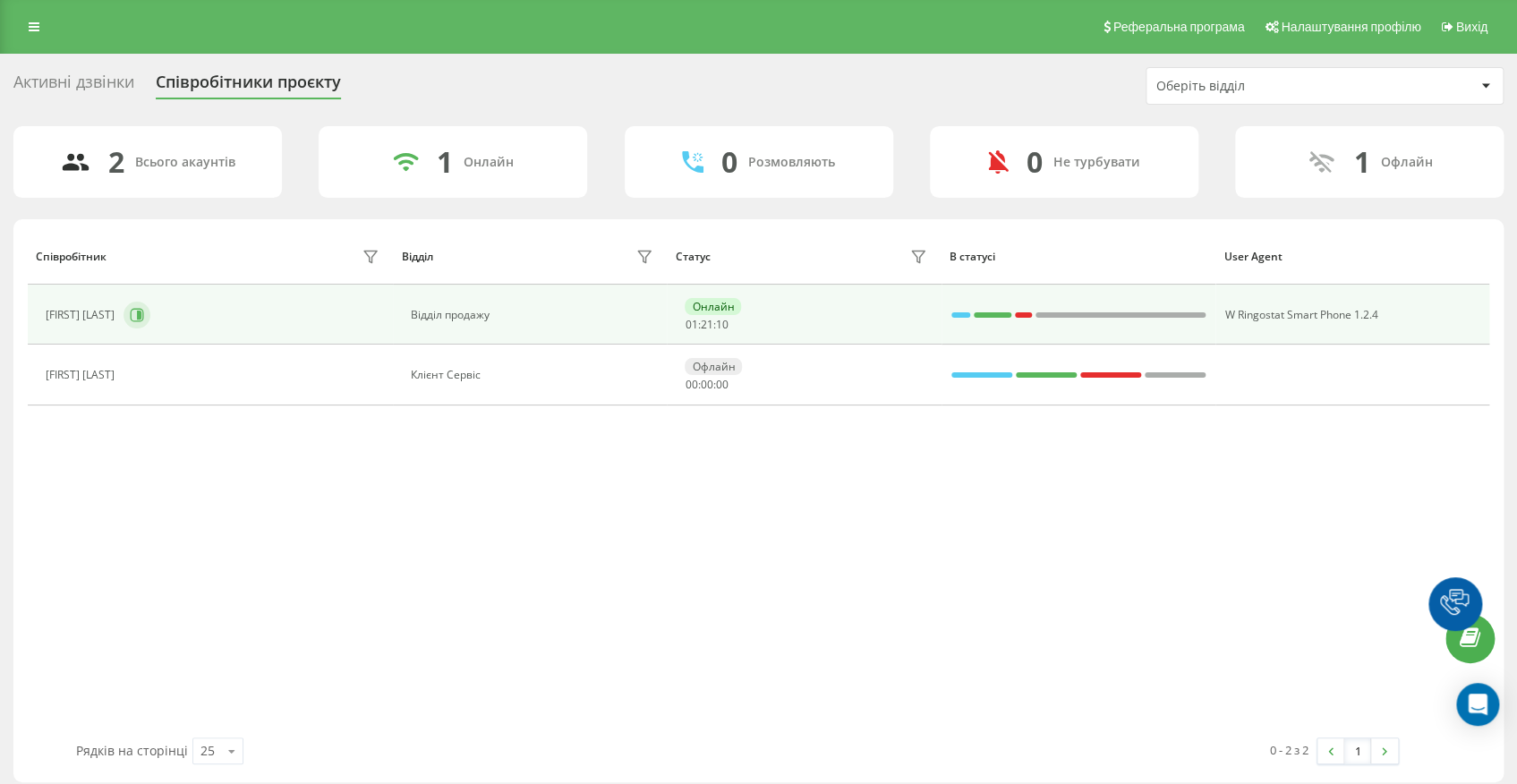 click on "Володимир Прокопов" at bounding box center [214, 315] 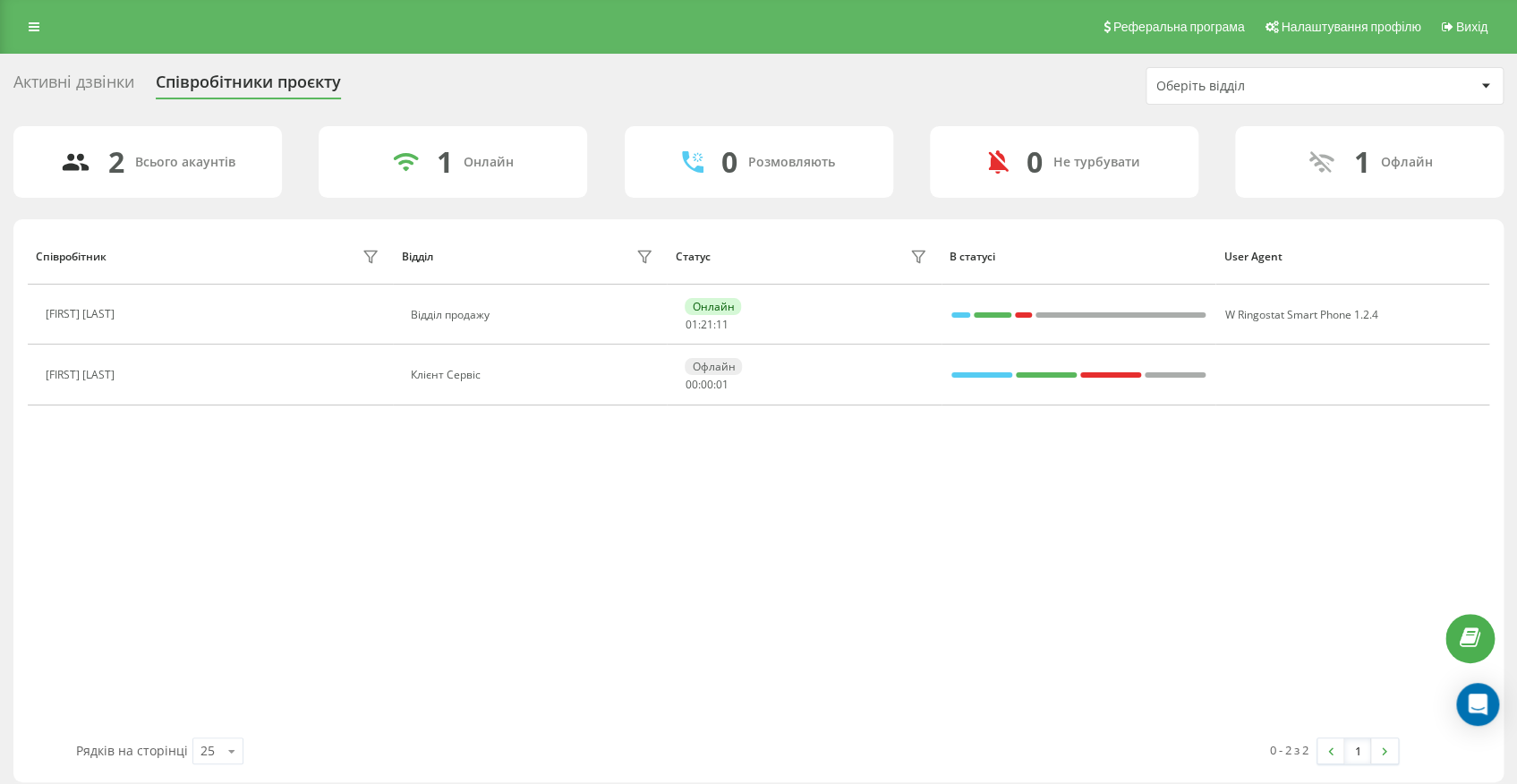 click 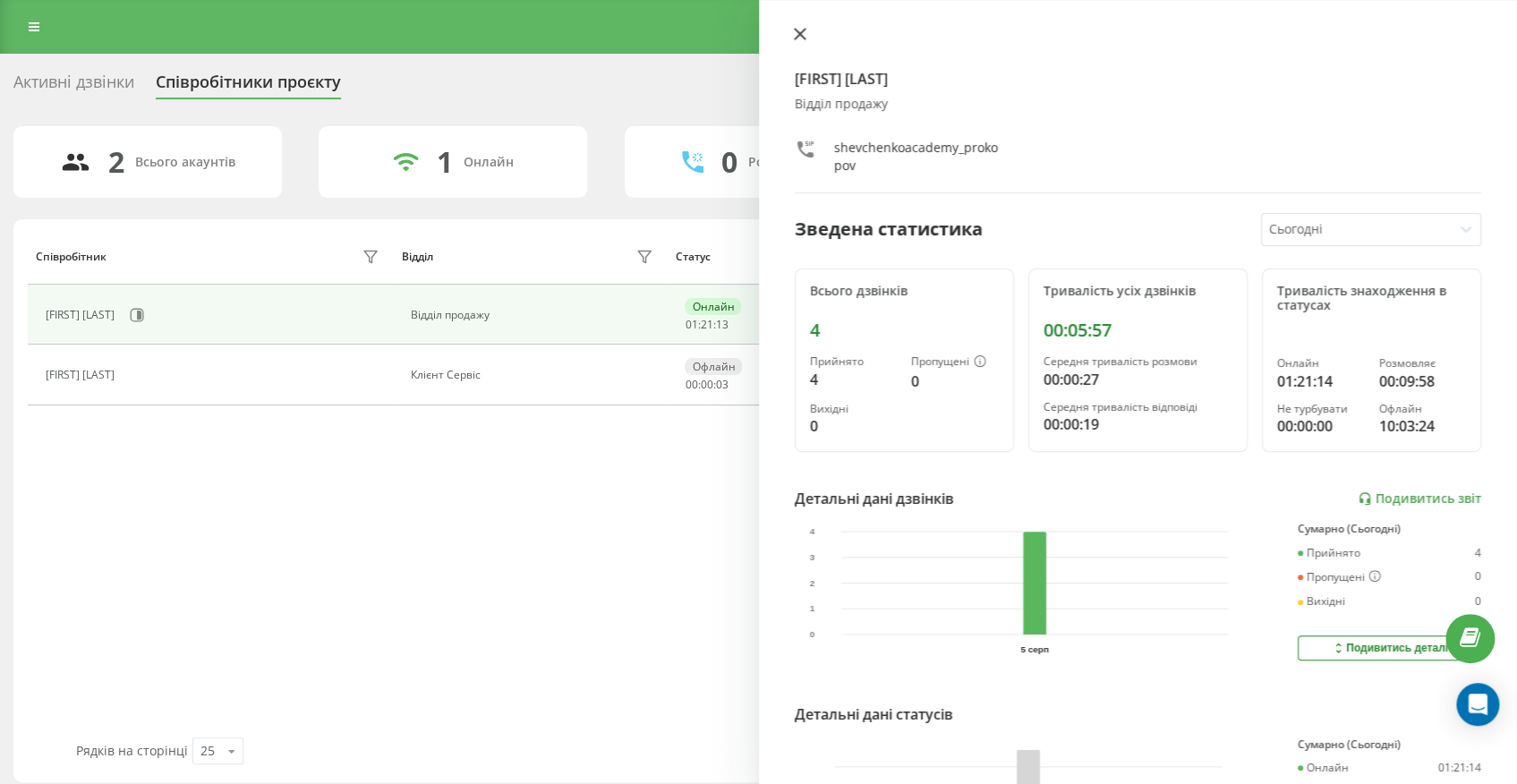 click 